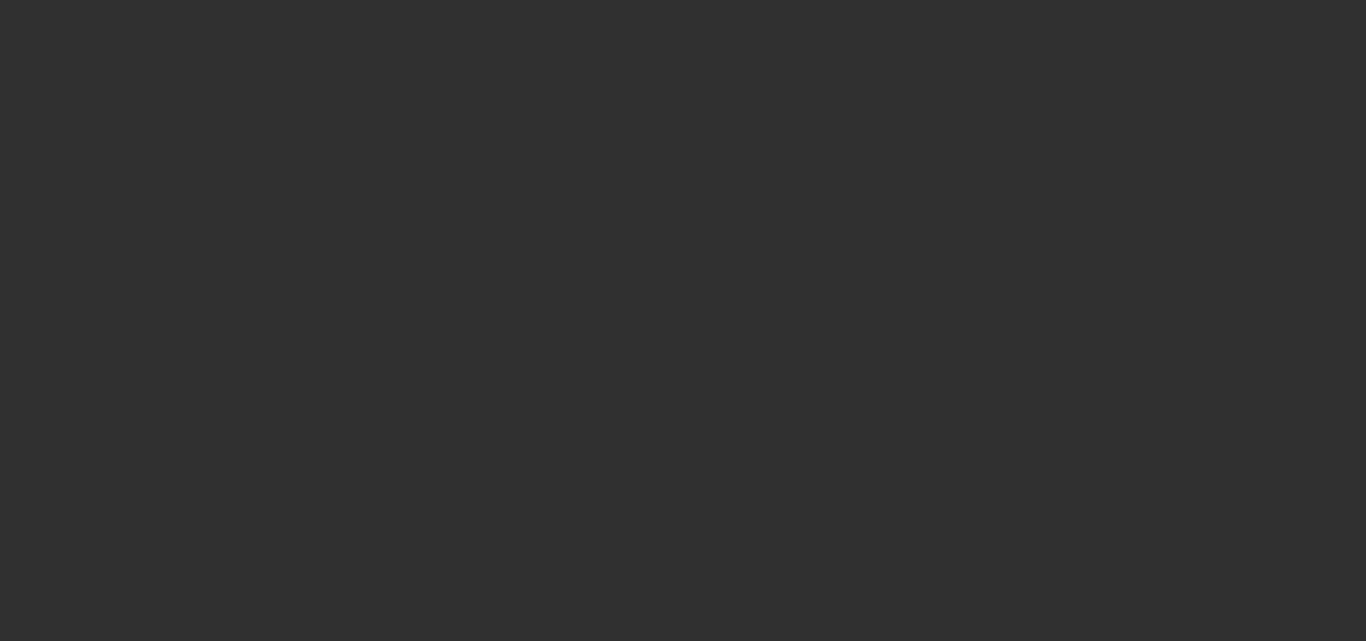 scroll, scrollTop: 0, scrollLeft: 0, axis: both 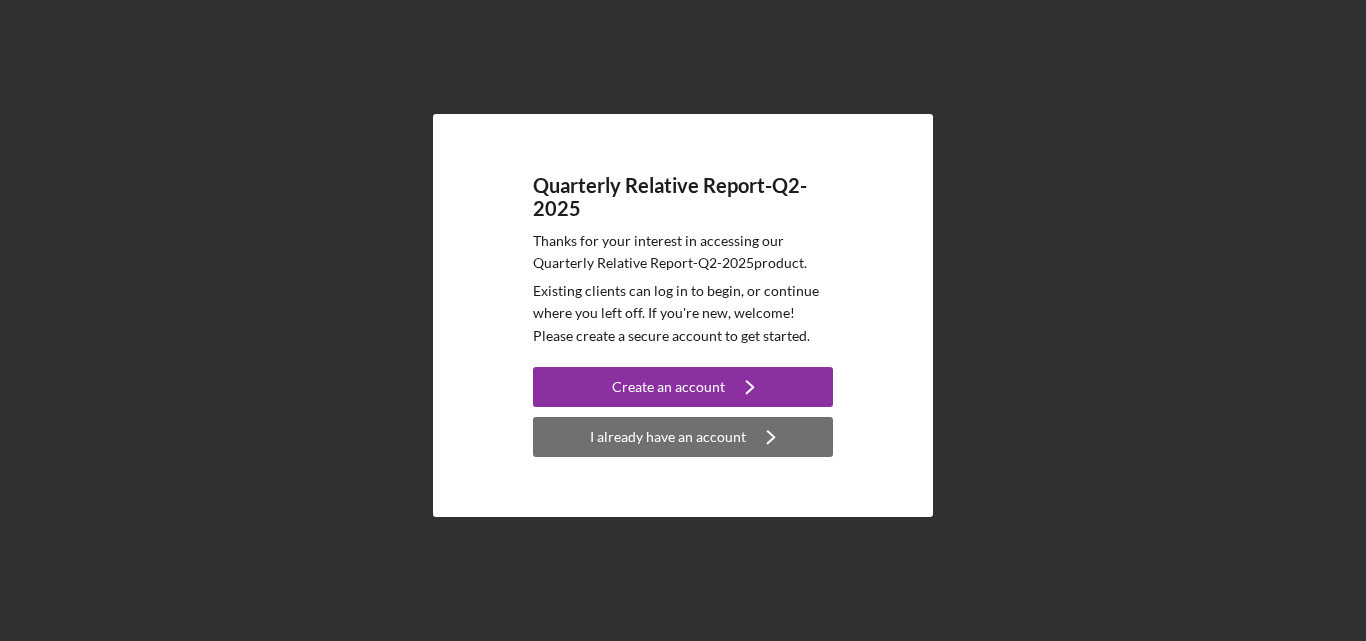 click on "I already have an account" at bounding box center (668, 437) 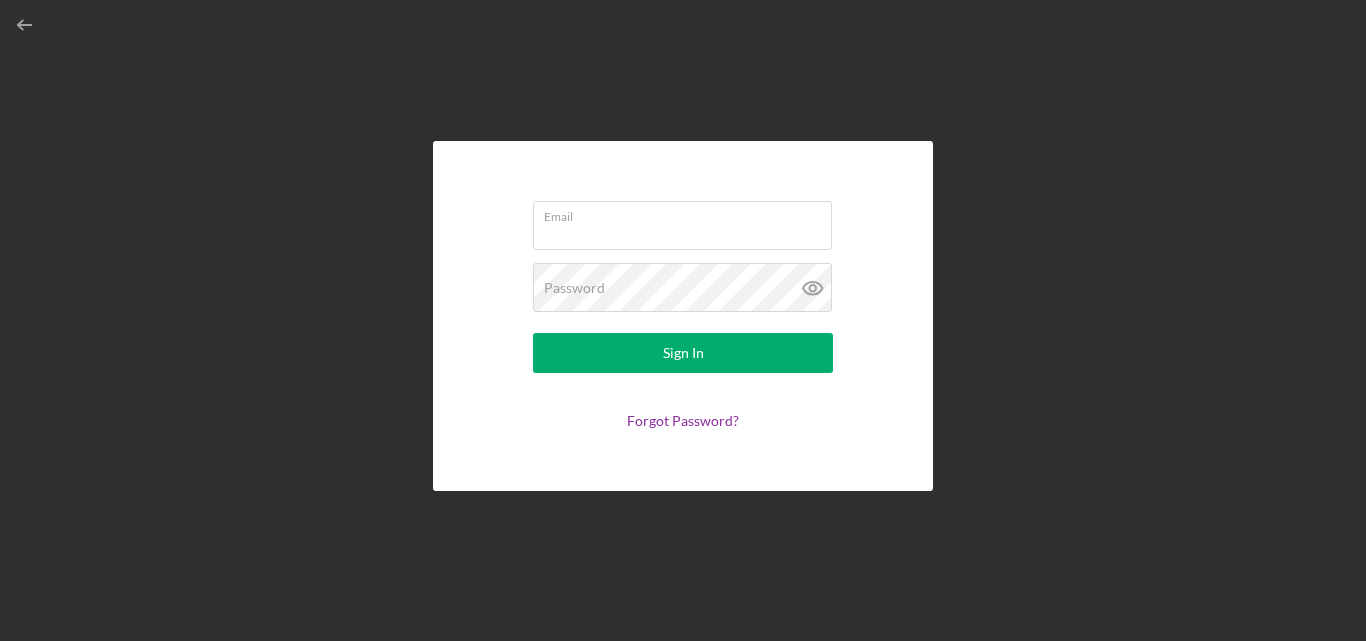type on "[EMAIL]" 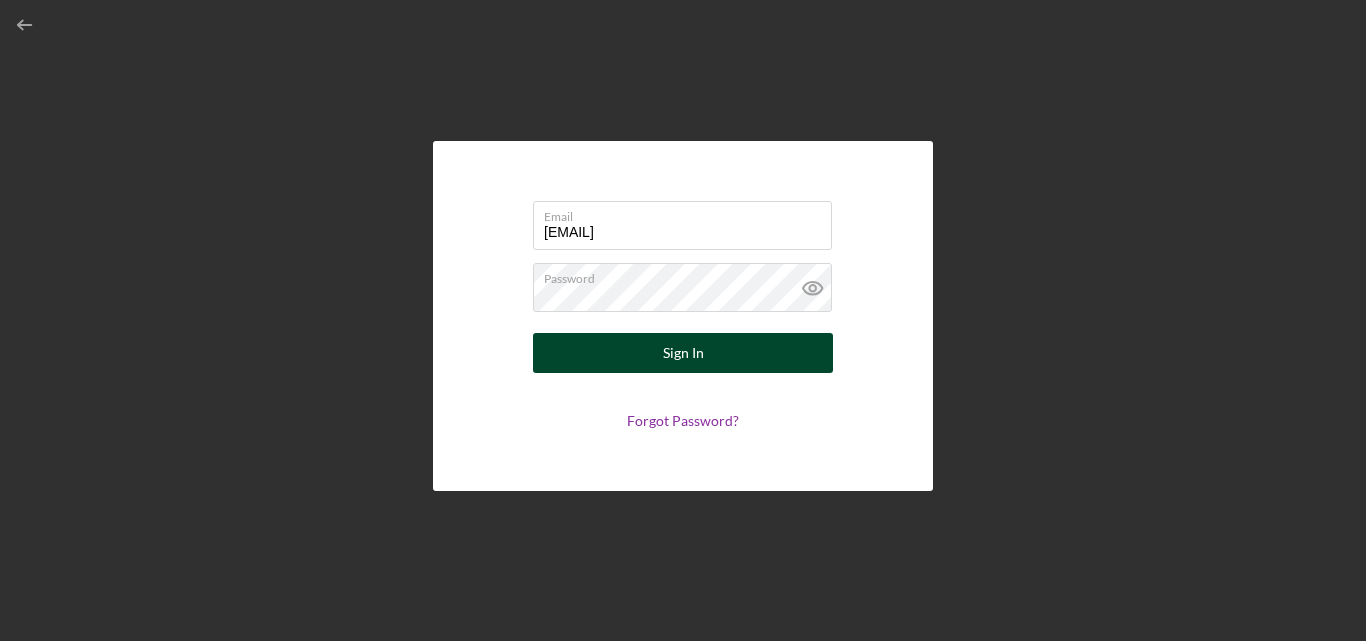 click on "Sign In" at bounding box center (683, 353) 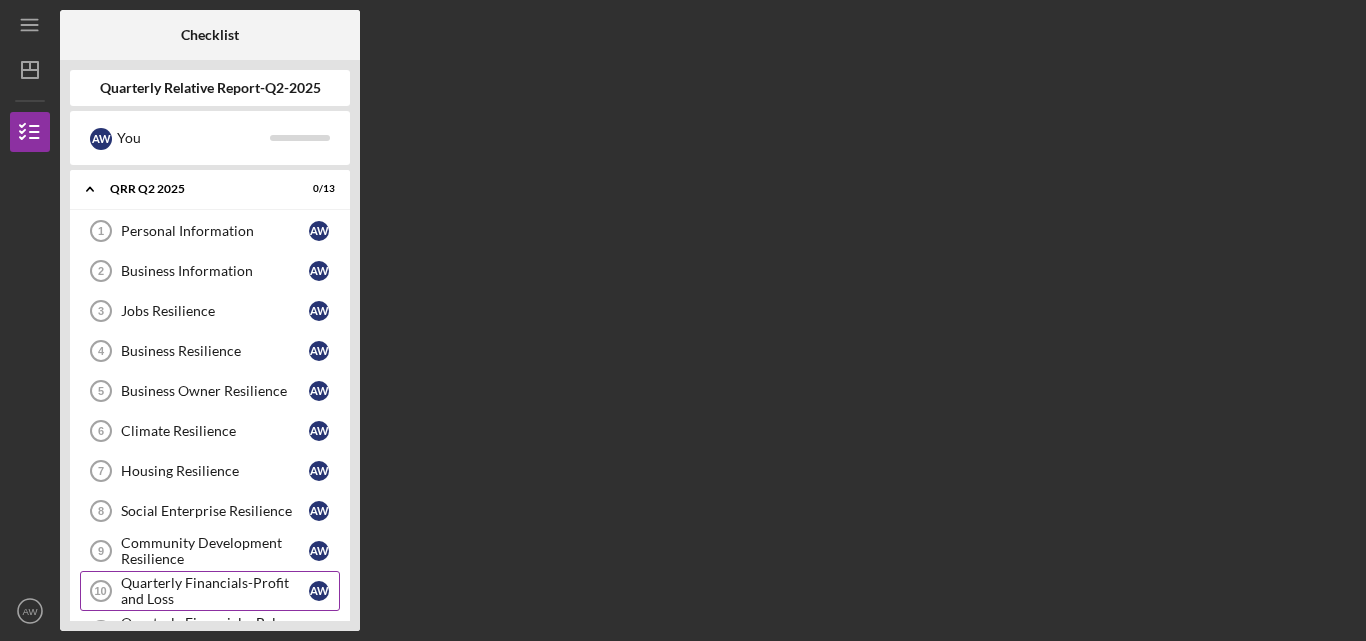 click on "Quarterly Financials-Profit and Loss" at bounding box center (215, 591) 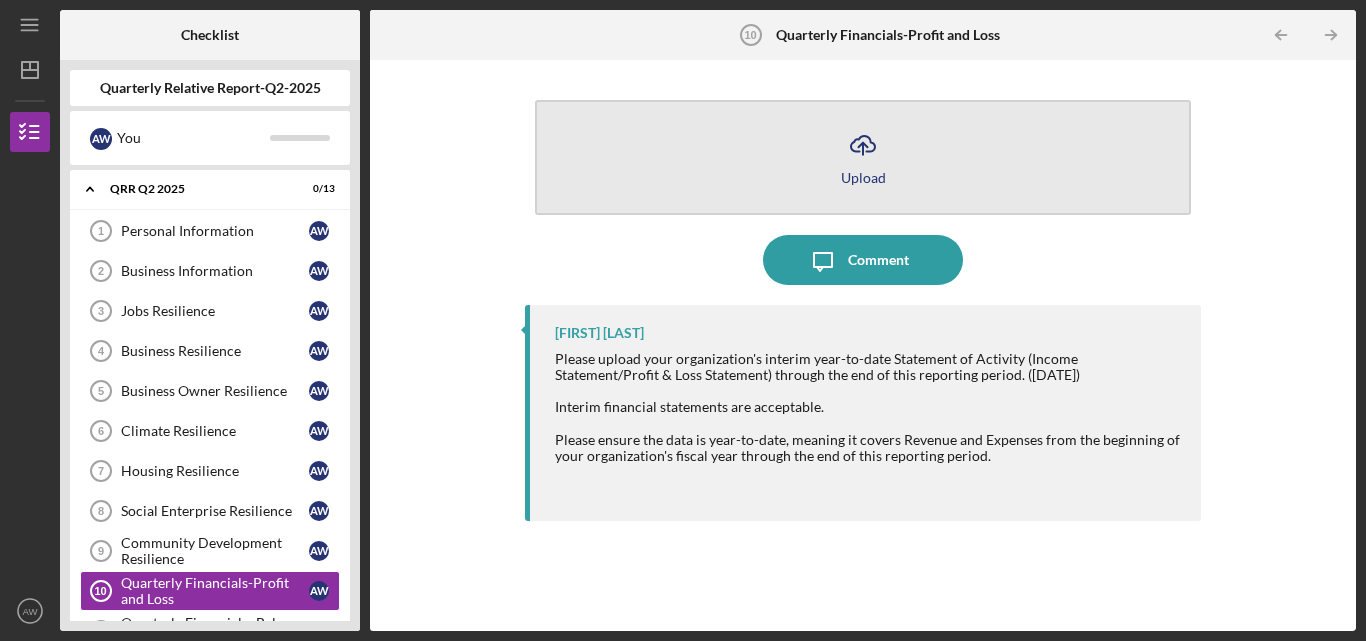 click on "Icon/Upload" 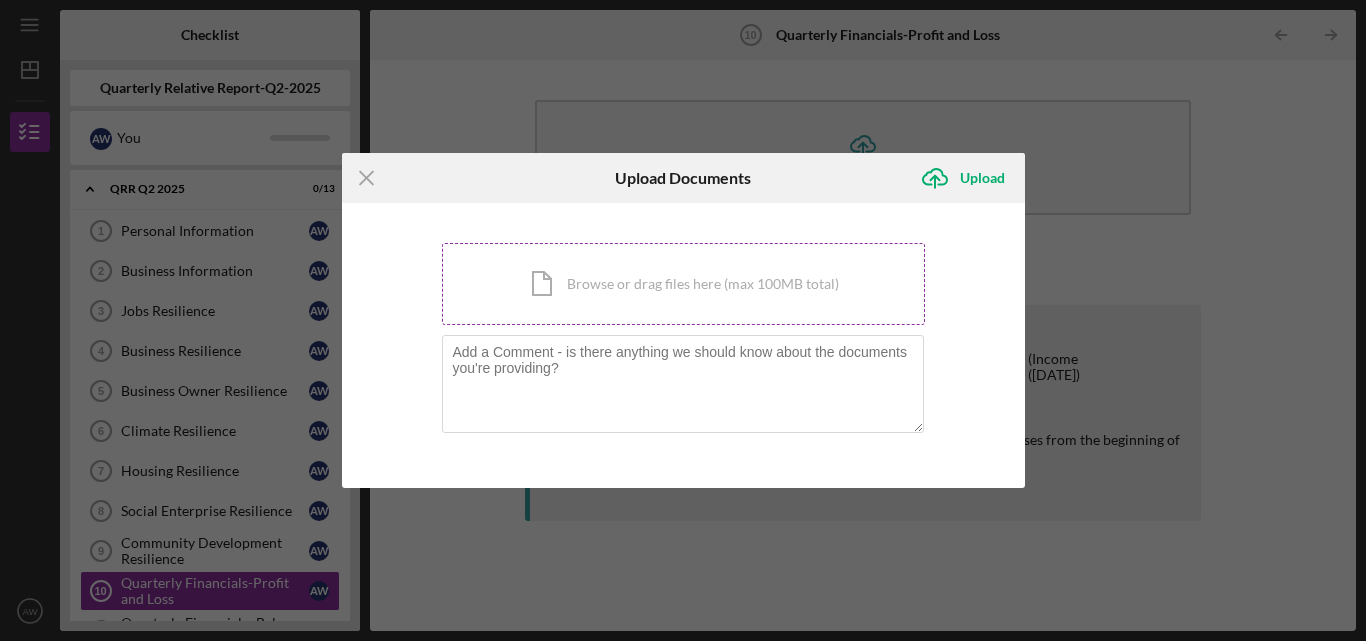 click on "Icon/Document Browse or drag files here (max 100MB total) Tap to choose files or take a photo" at bounding box center [683, 284] 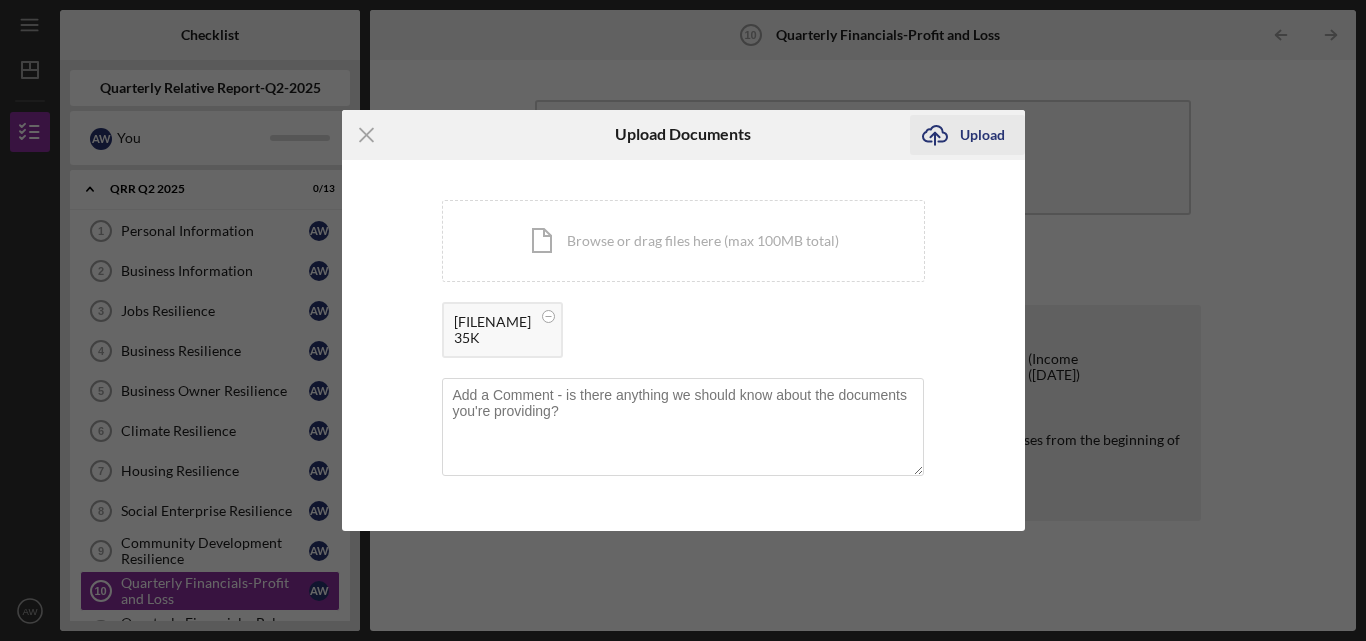 click on "Upload" at bounding box center (982, 135) 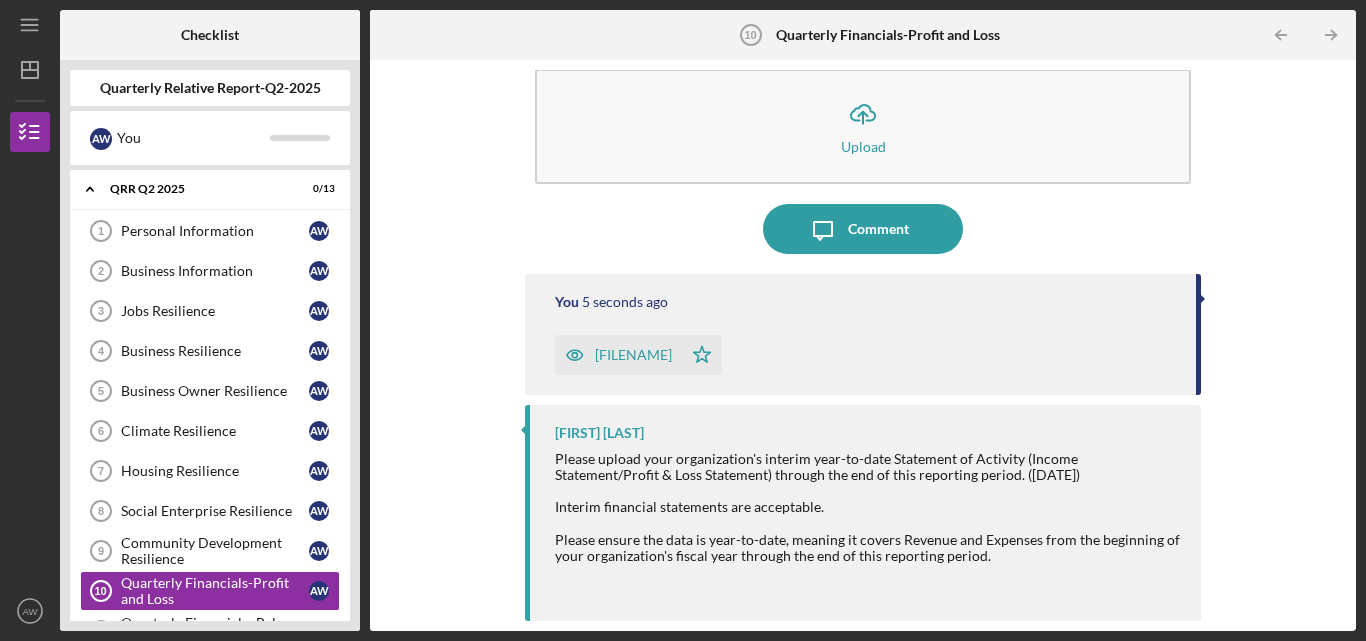 scroll, scrollTop: 0, scrollLeft: 0, axis: both 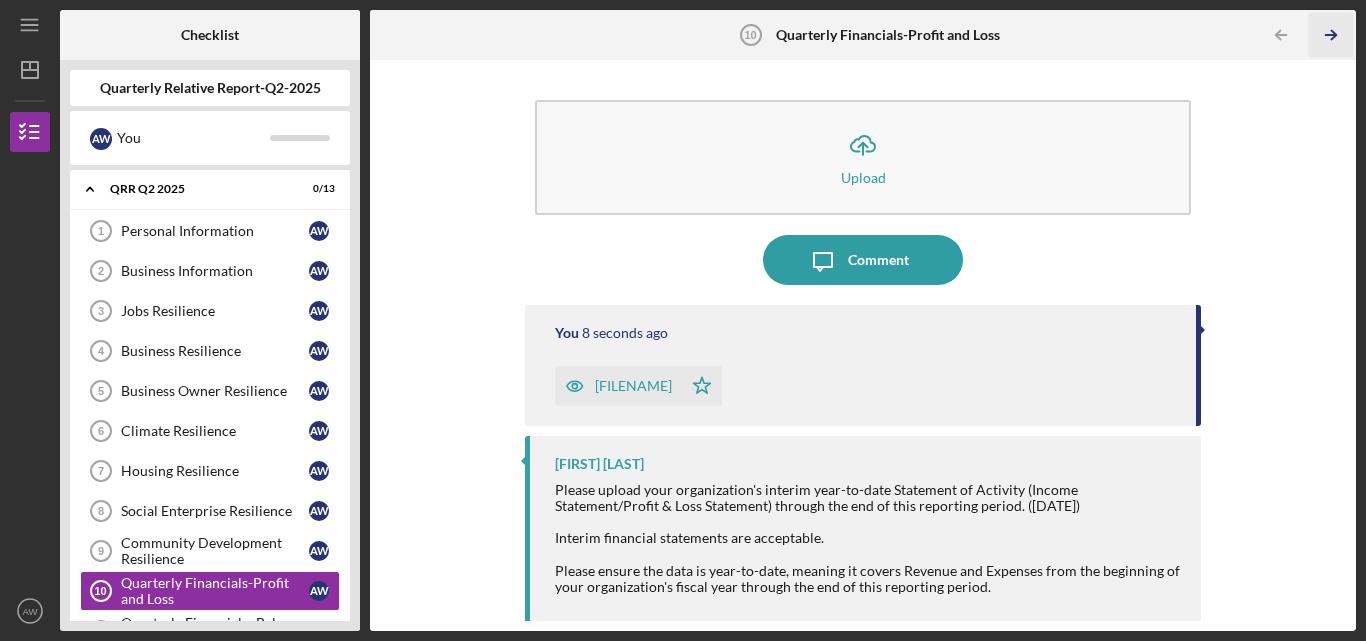 click on "Icon/Table Pagination Arrow" 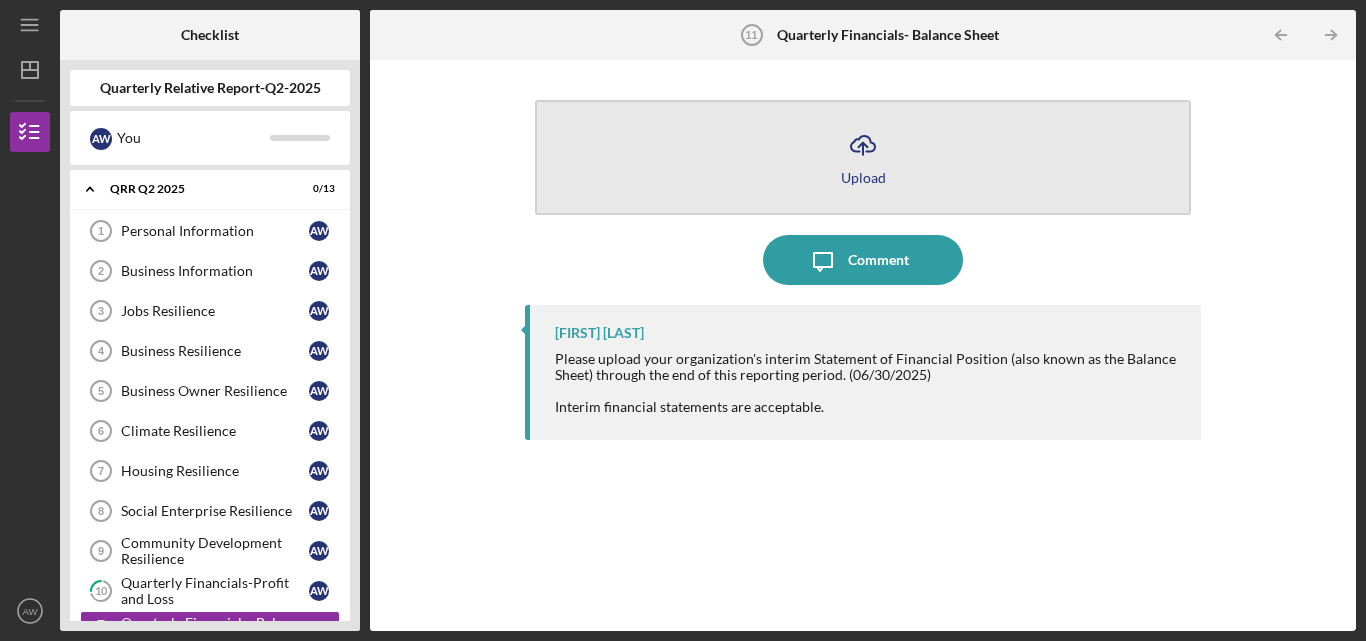 click on "Upload" at bounding box center [863, 177] 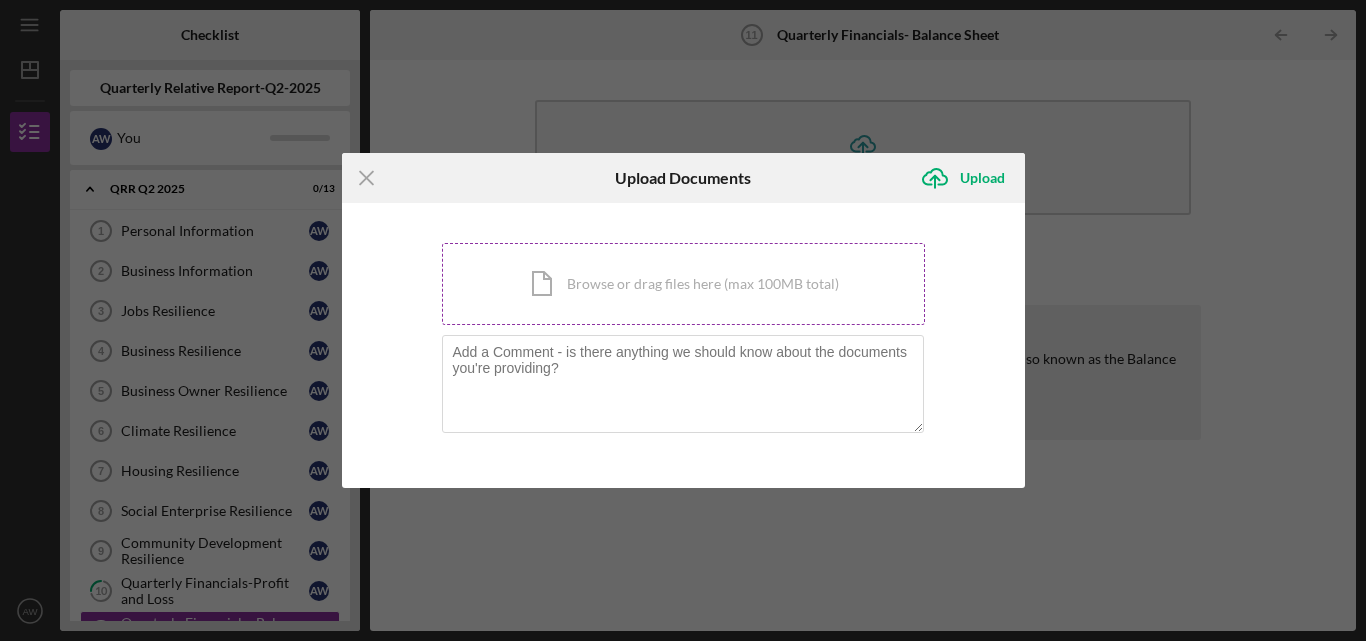 click on "Icon/Document Browse or drag files here (max 100MB total) Tap to choose files or take a photo" at bounding box center (683, 284) 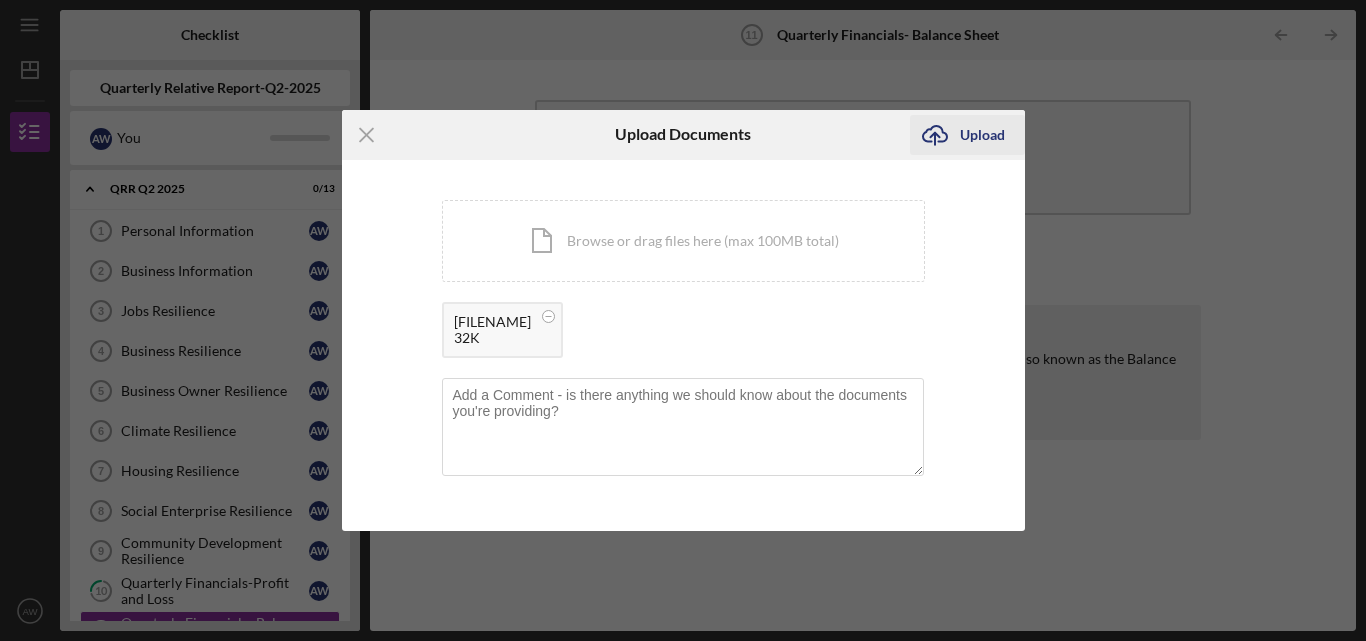 click on "Upload" at bounding box center (982, 135) 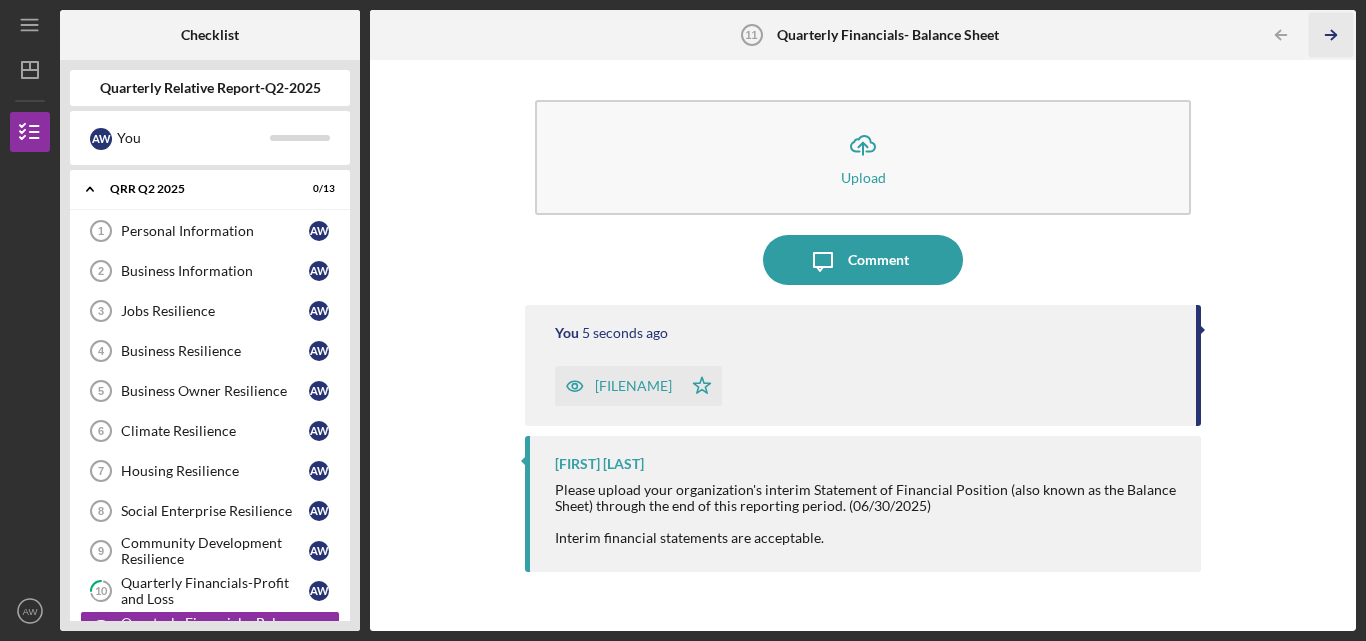 click on "Icon/Table Pagination Arrow" 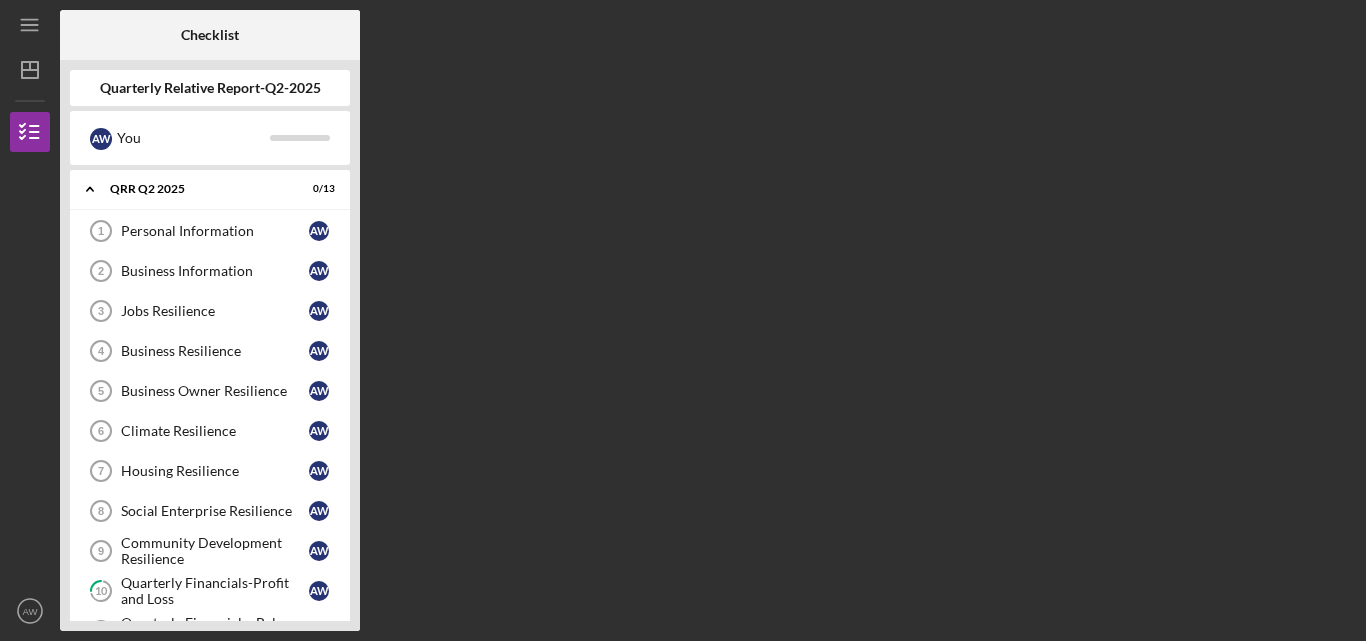 scroll, scrollTop: 130, scrollLeft: 0, axis: vertical 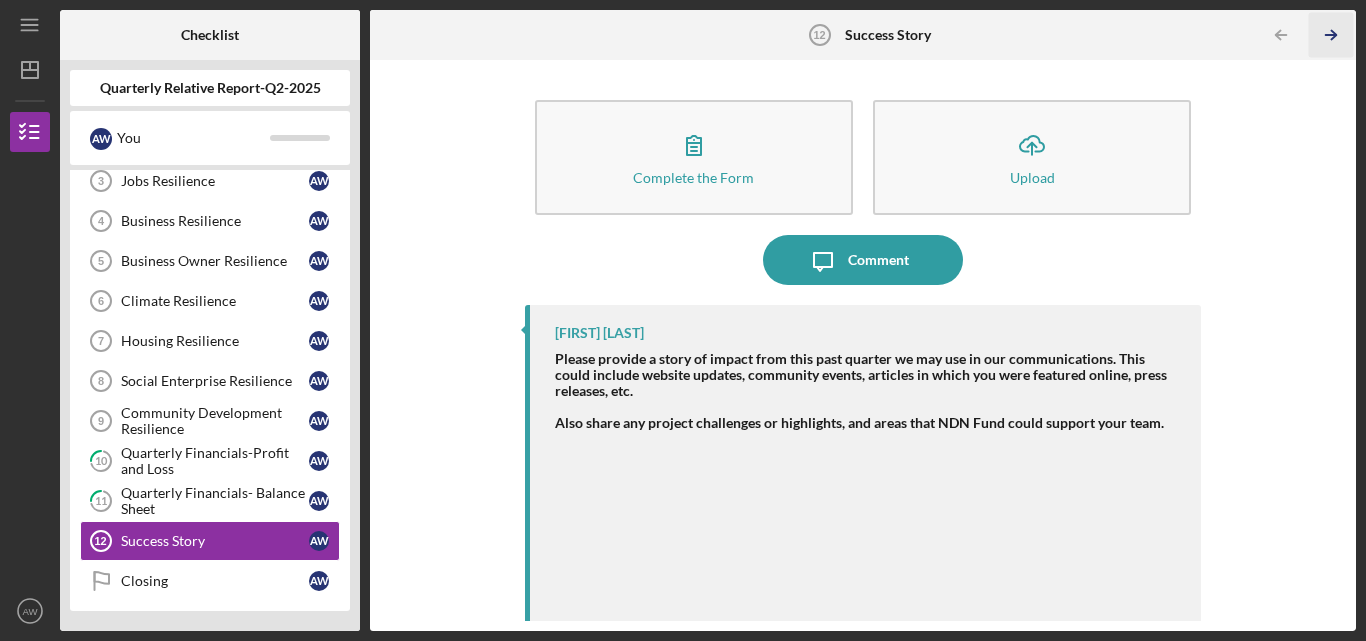 click on "Icon/Table Pagination Arrow" 